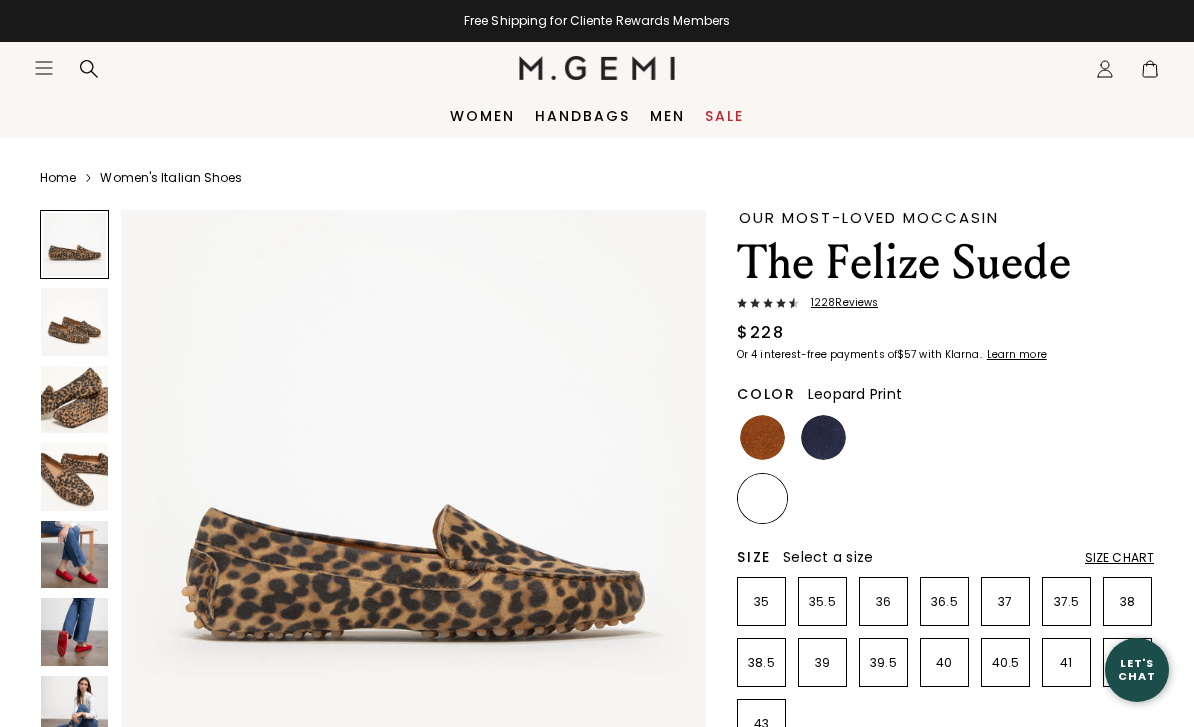 scroll, scrollTop: 0, scrollLeft: 0, axis: both 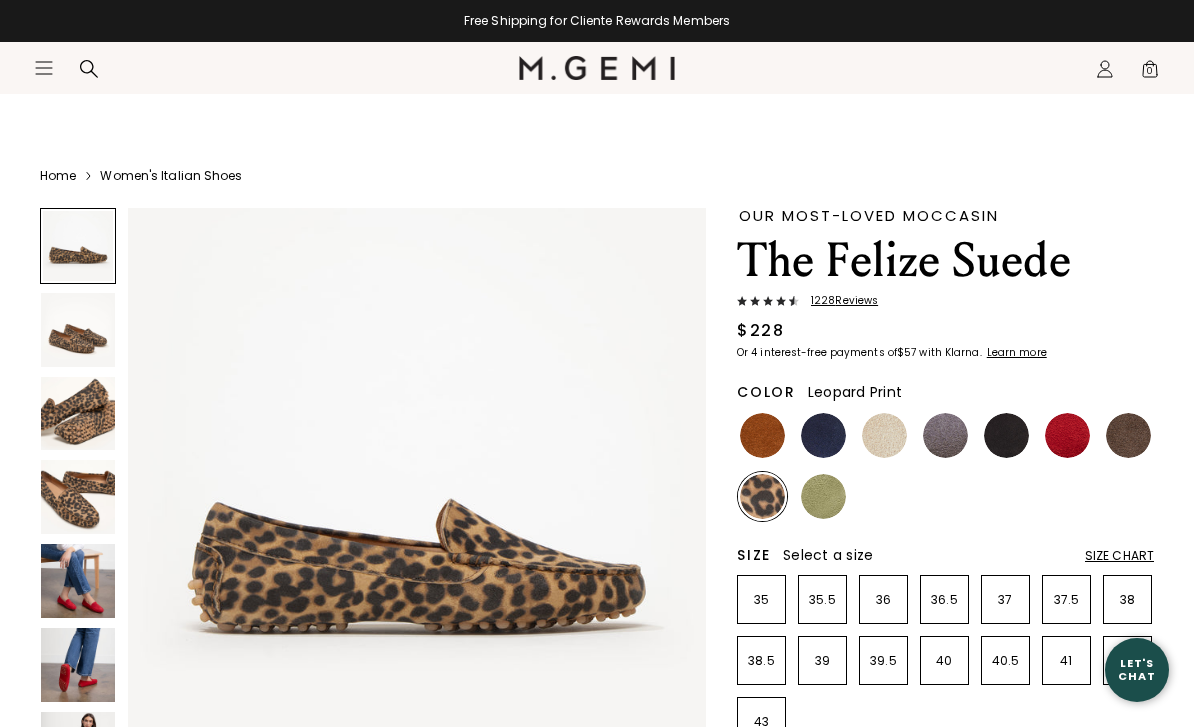 click at bounding box center (78, 330) 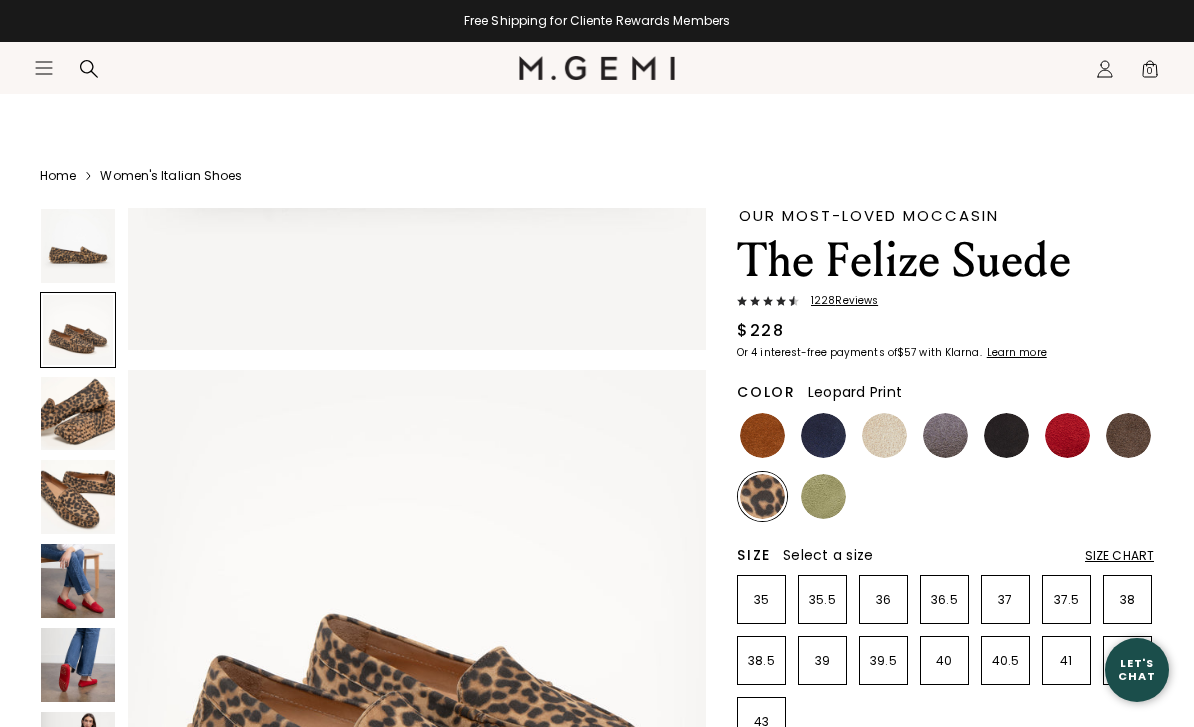 scroll, scrollTop: 598, scrollLeft: 0, axis: vertical 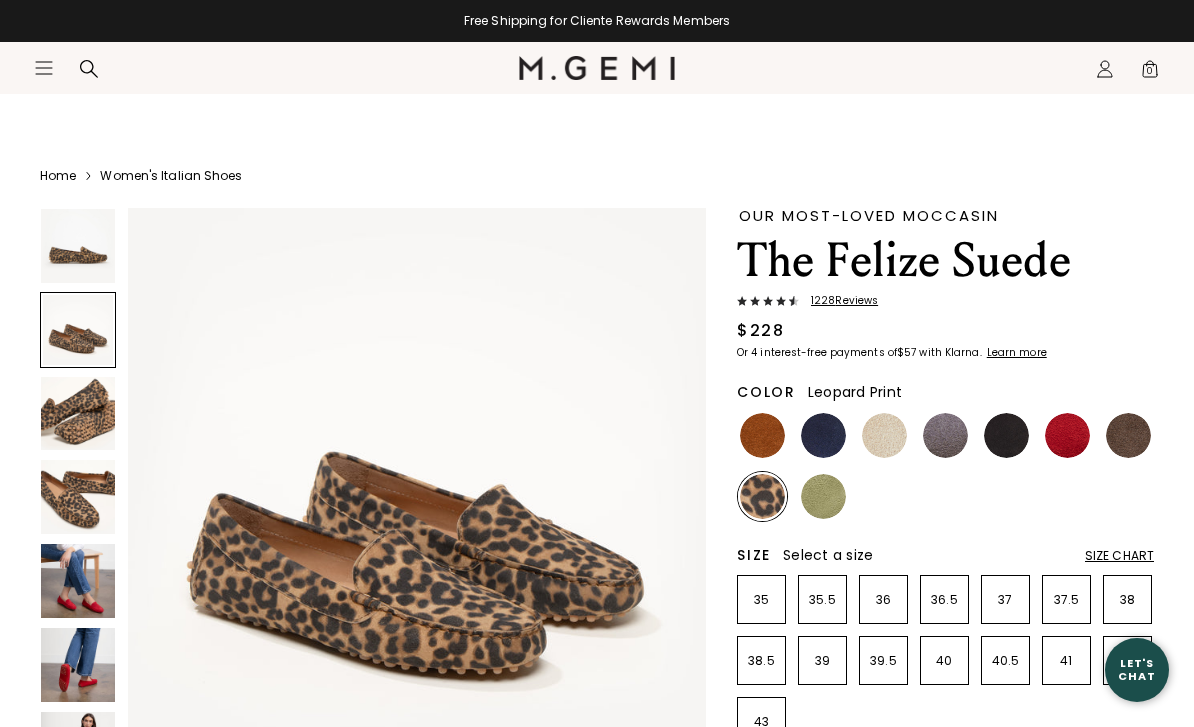 click at bounding box center [78, 414] 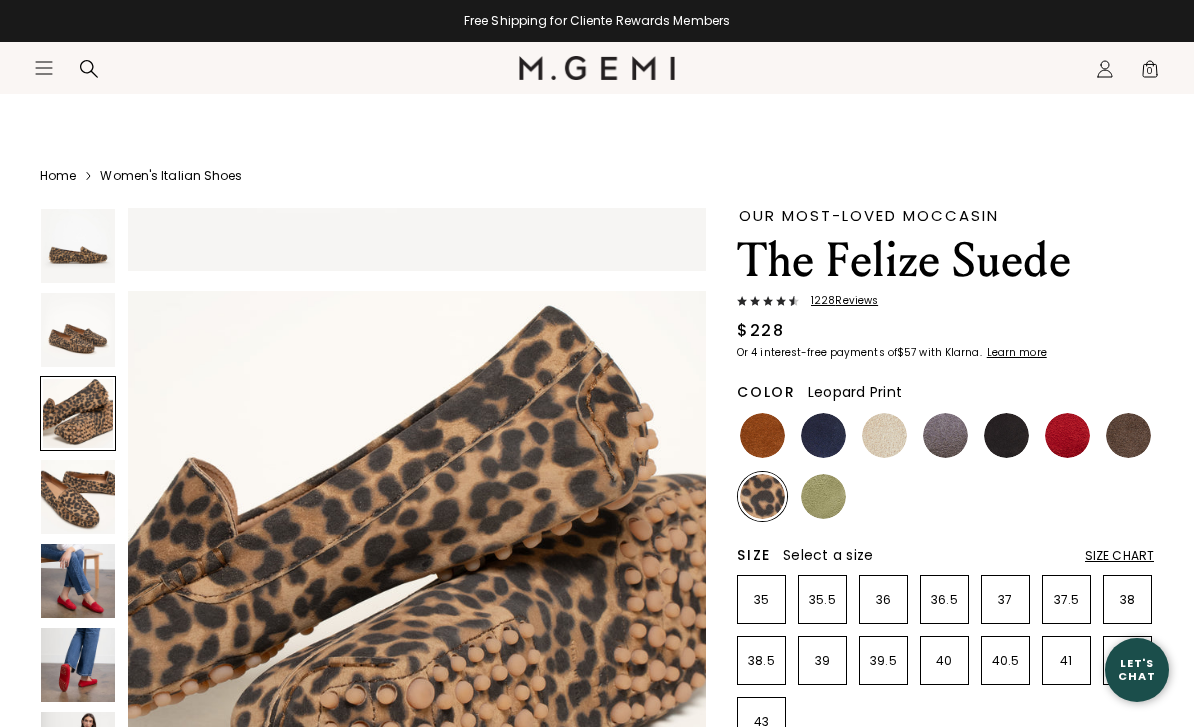 scroll, scrollTop: 1197, scrollLeft: 0, axis: vertical 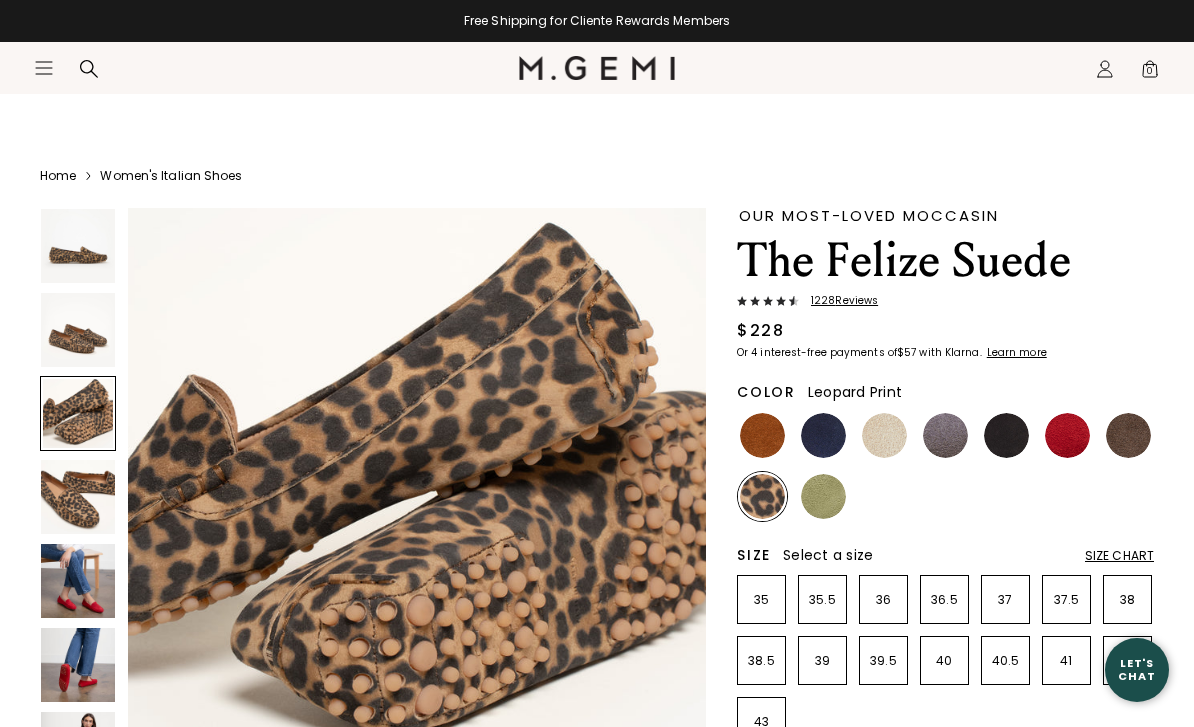 click at bounding box center [78, 497] 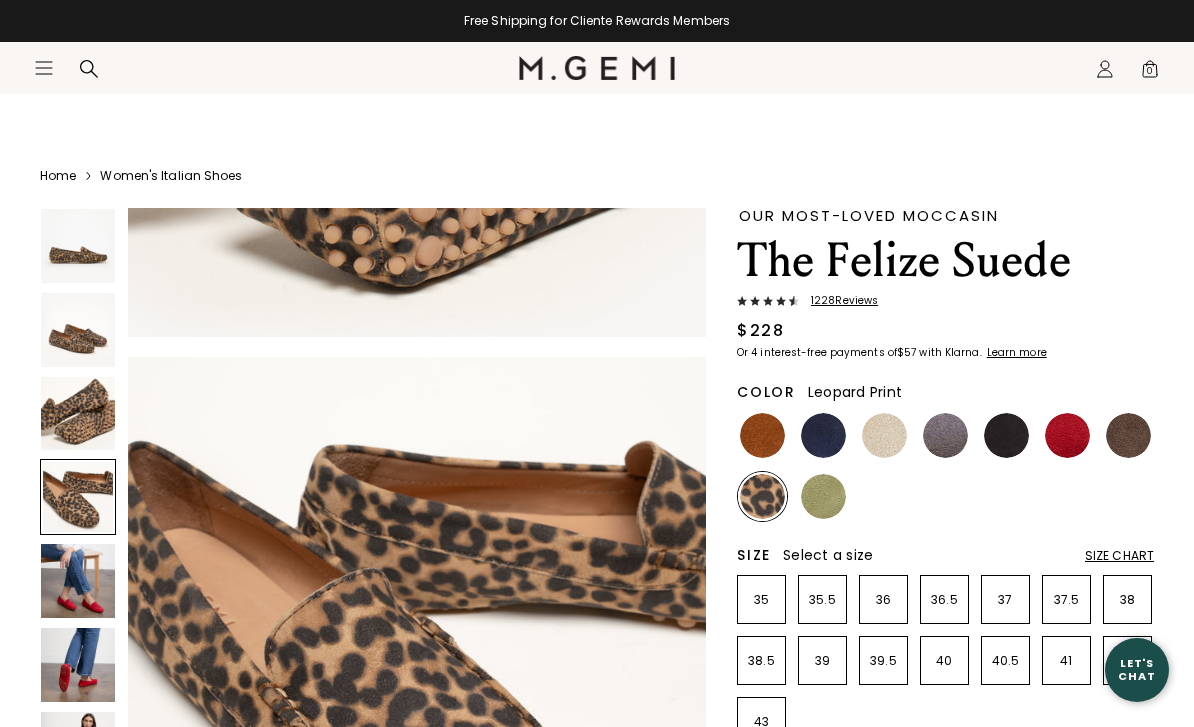 scroll, scrollTop: 1795, scrollLeft: 0, axis: vertical 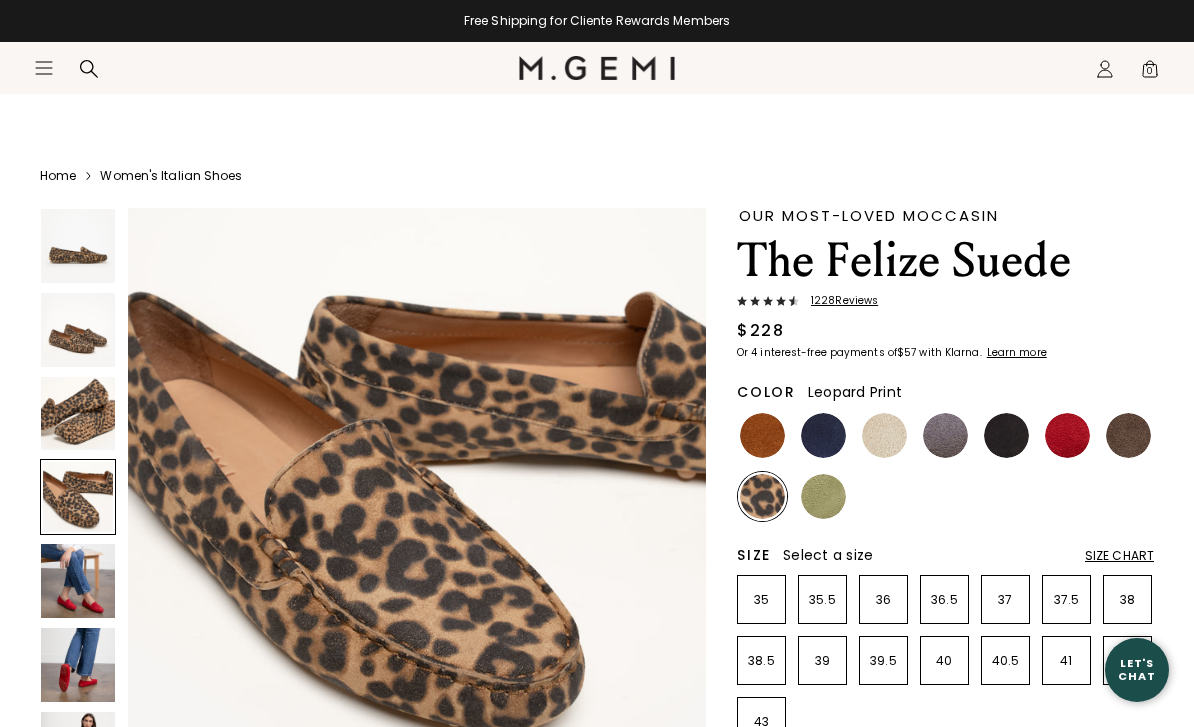 click at bounding box center (78, 581) 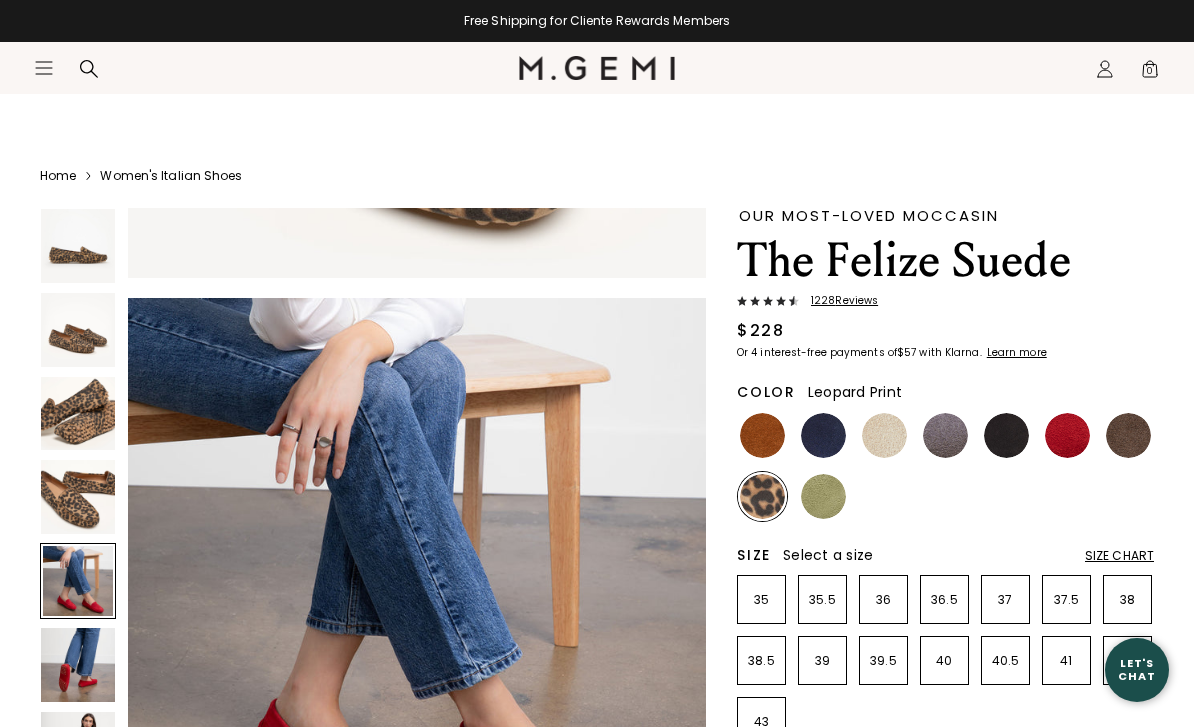 scroll, scrollTop: 2393, scrollLeft: 0, axis: vertical 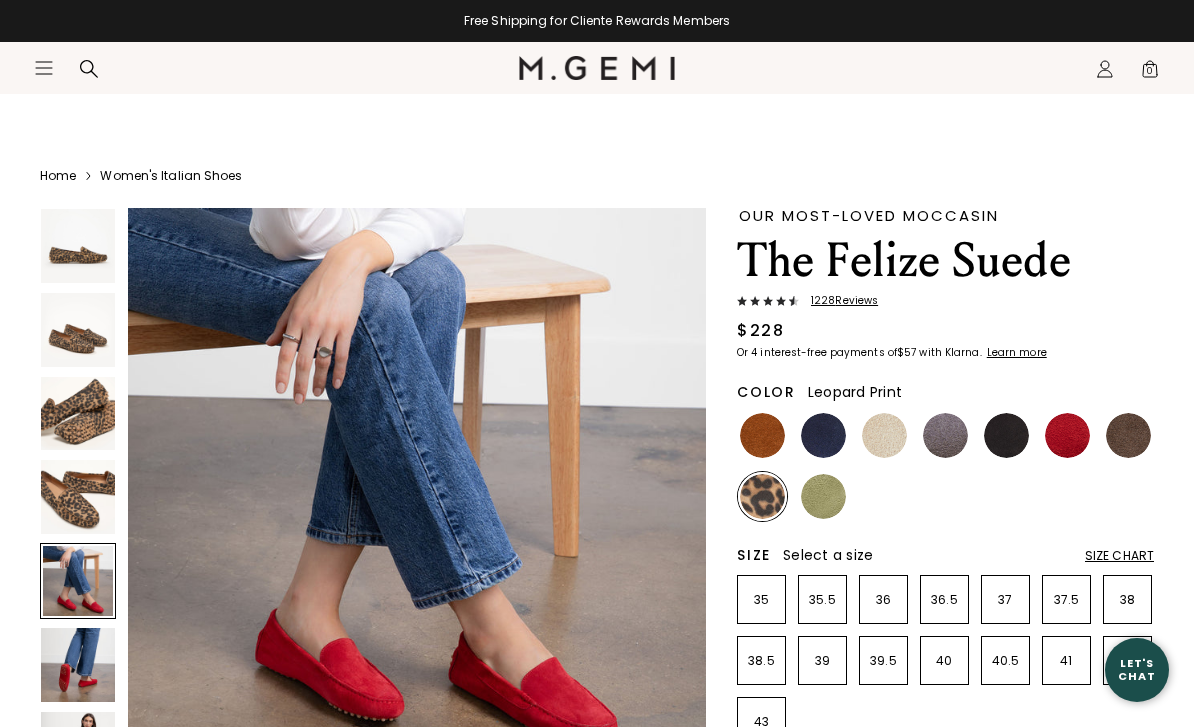 click at bounding box center (78, 665) 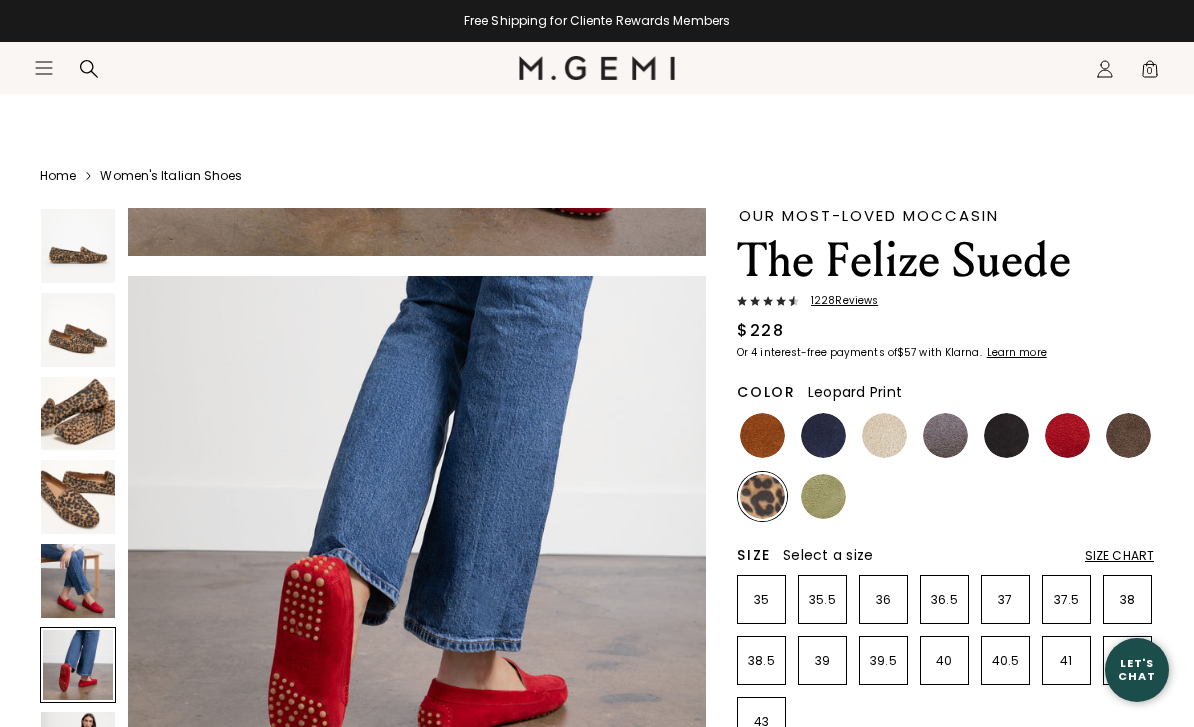 scroll, scrollTop: 2991, scrollLeft: 0, axis: vertical 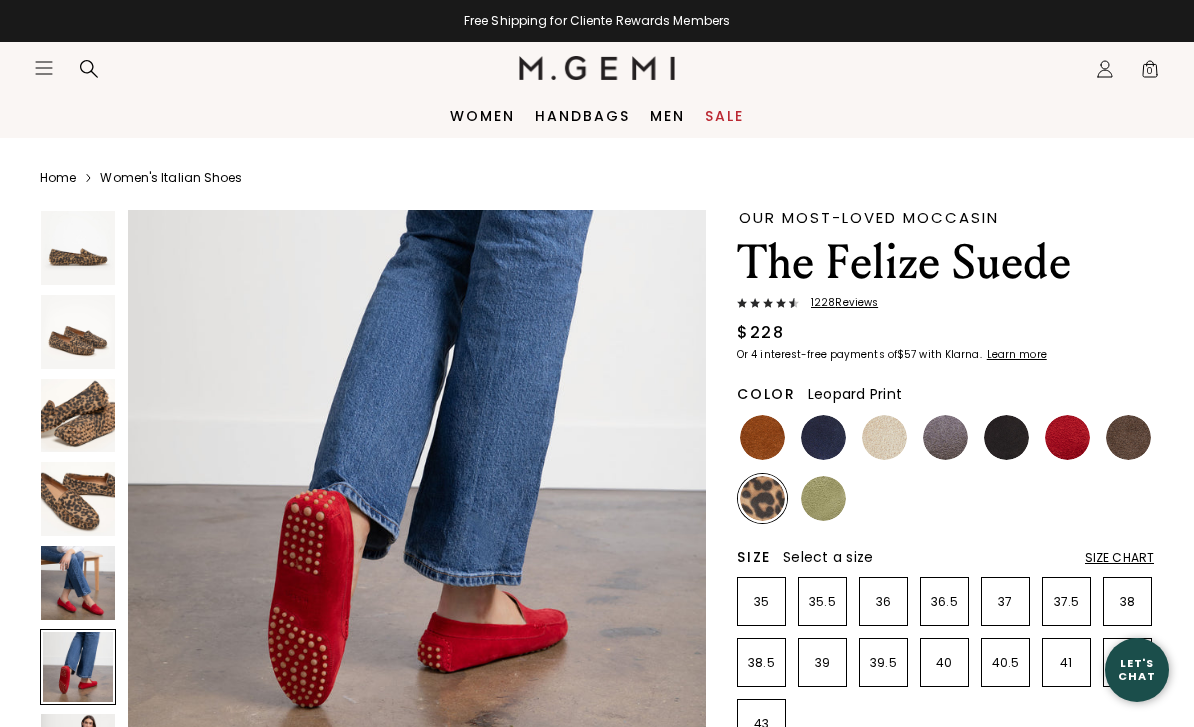 click on "Our Most-Loved Moccasin The Felize Suede 1228  Review s $228
Or 4 interest-free payments of  $57   with Klarna Learn more
Color  Leopard Print Size Select a size Size Chart 35 35.5 36 36.5 37 37.5 38 38.5 39 39.5 40 40.5 41 42 43 Icons/20x20/bulb@2x Fit Tip Based on customer feedback, this style molds to the foot after a few wears. If you prefer to start with a looser fit, go up a half size. Add to Bag Free Shipping for  Cliente Rewards  Members Thoughts from Maria Our first-ever and best-selling shoe—for good reason. The Felize is made using true moccasin construction, which means one piece of suede is cut to form the sides and sole of the shoe, ensuring the softness and flexibility the style is known for. Every single element of these classic driving moccasins—including the rubber gommini sole—is hand stitched by our artisan Norina and her team.
Details Hand-stitched, leopard-printed suede
Italian calf leather lining
Natural rubber gommini sole" at bounding box center [945, 892] 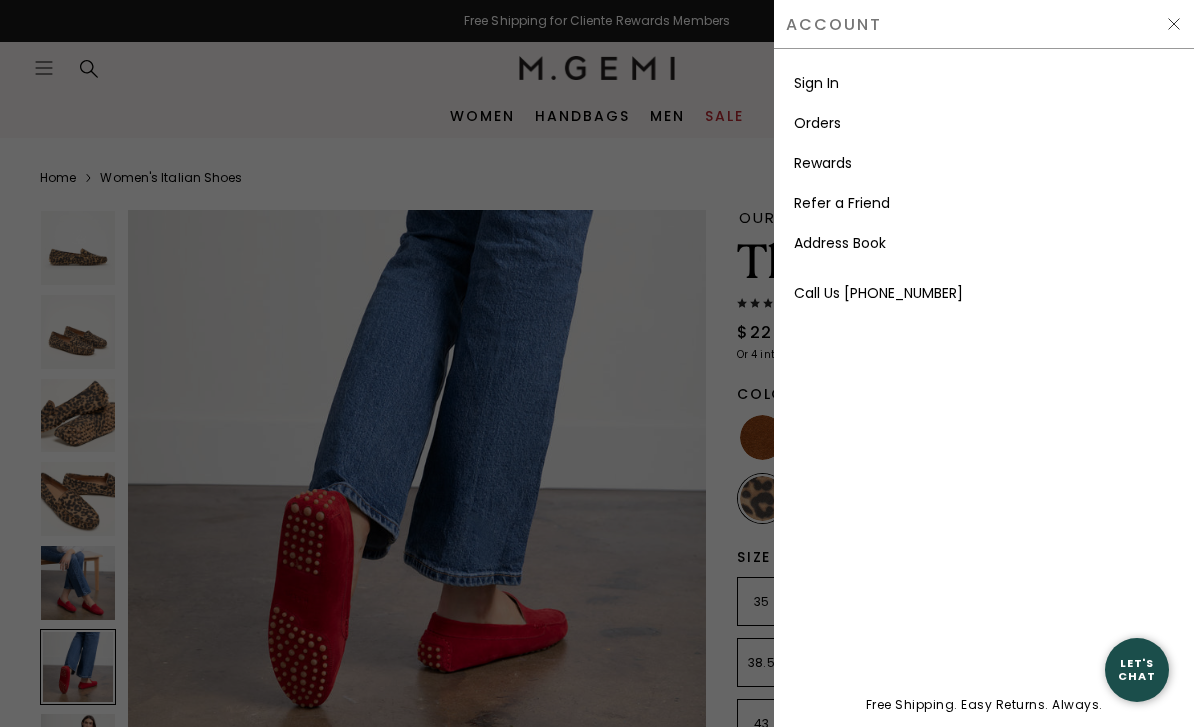 click on "Sign In" at bounding box center [984, 83] 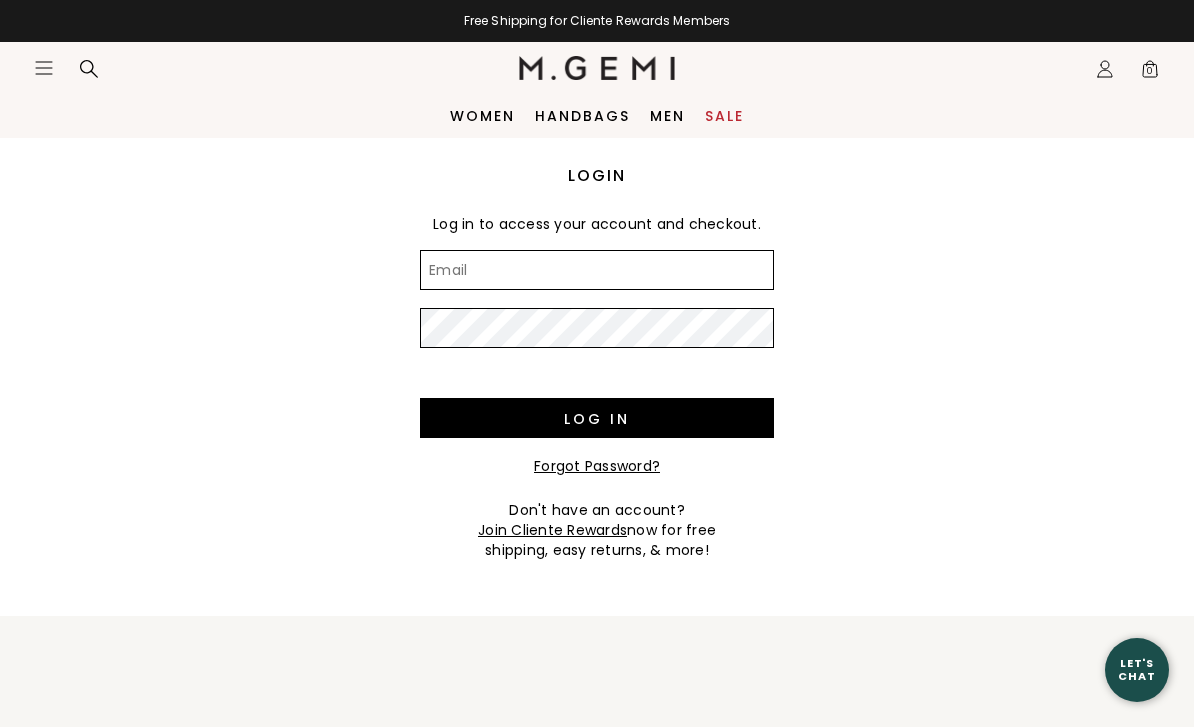 scroll, scrollTop: 0, scrollLeft: 0, axis: both 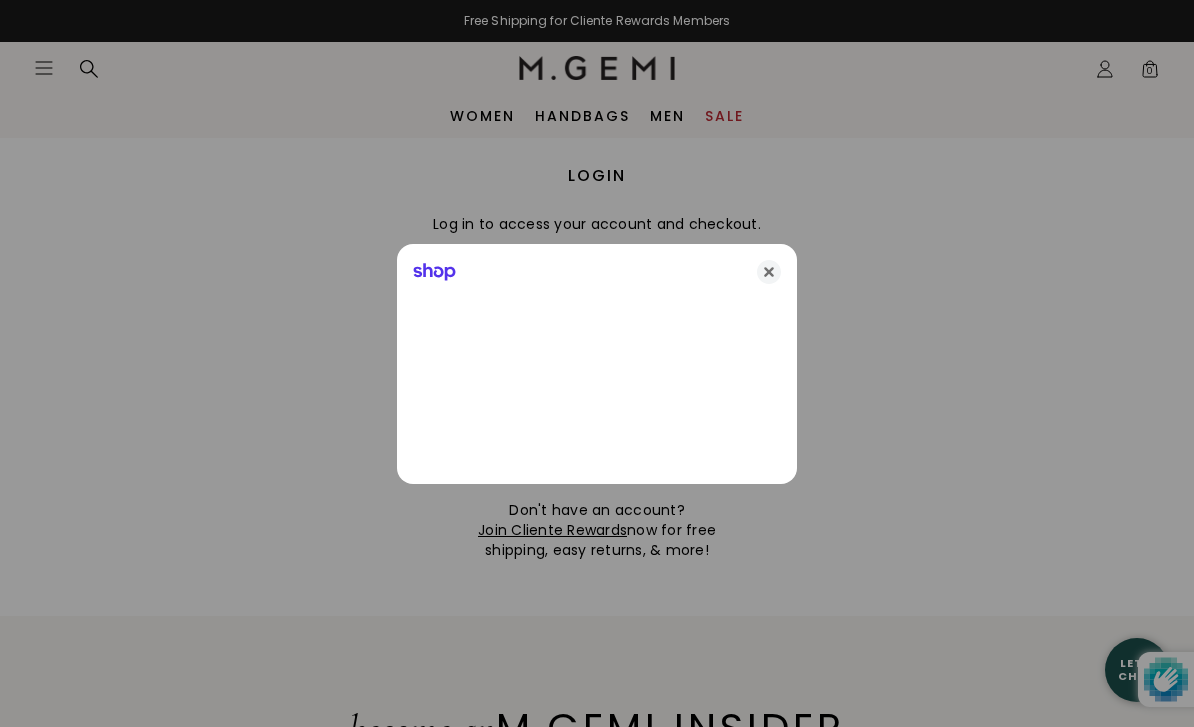 type on "kimlkassin@gmail.com" 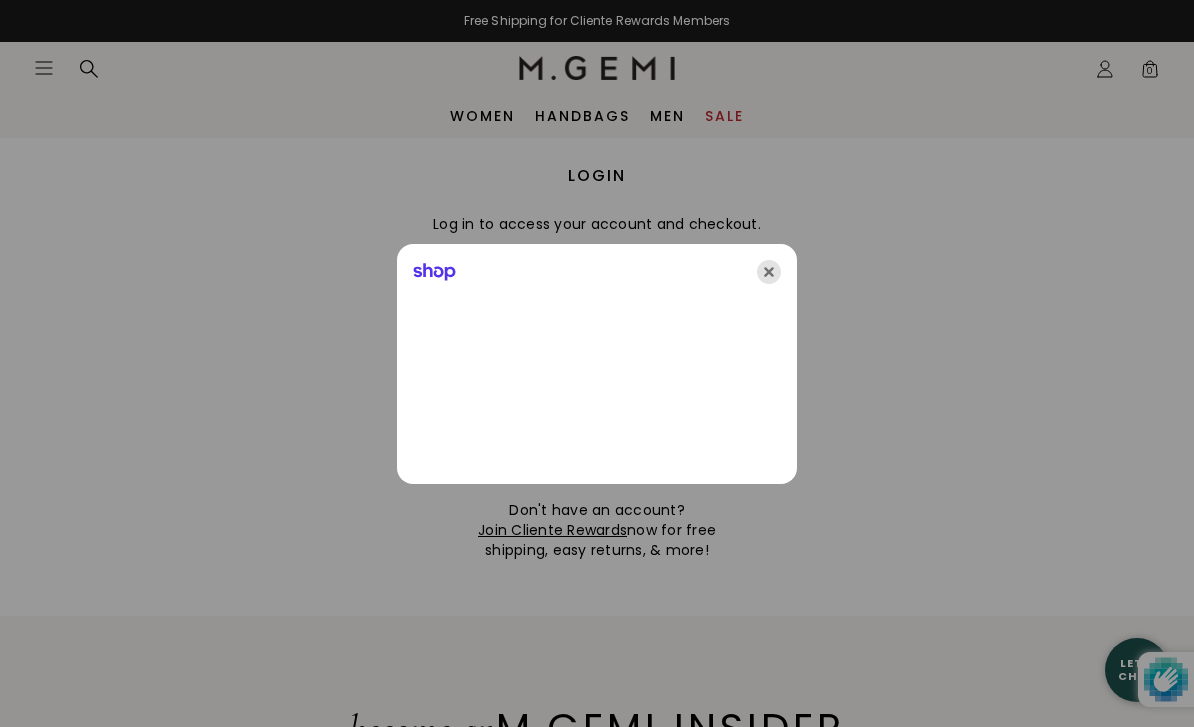 click 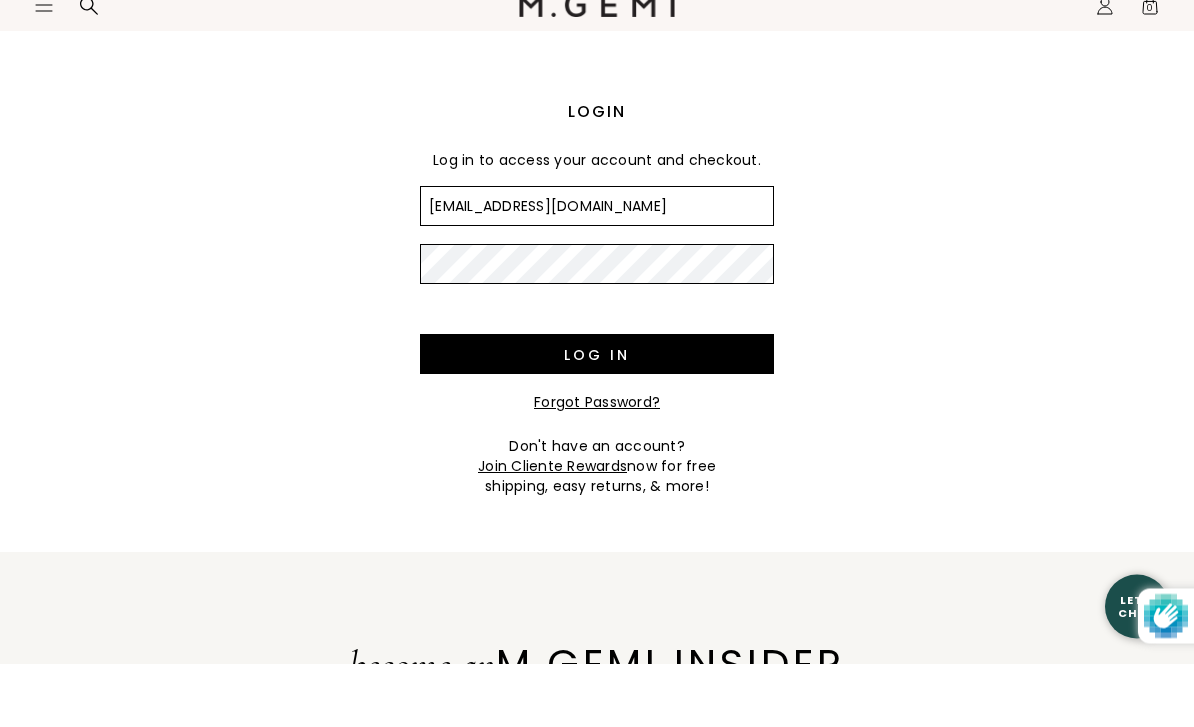 click on "Forgot Password?" at bounding box center [597, 466] 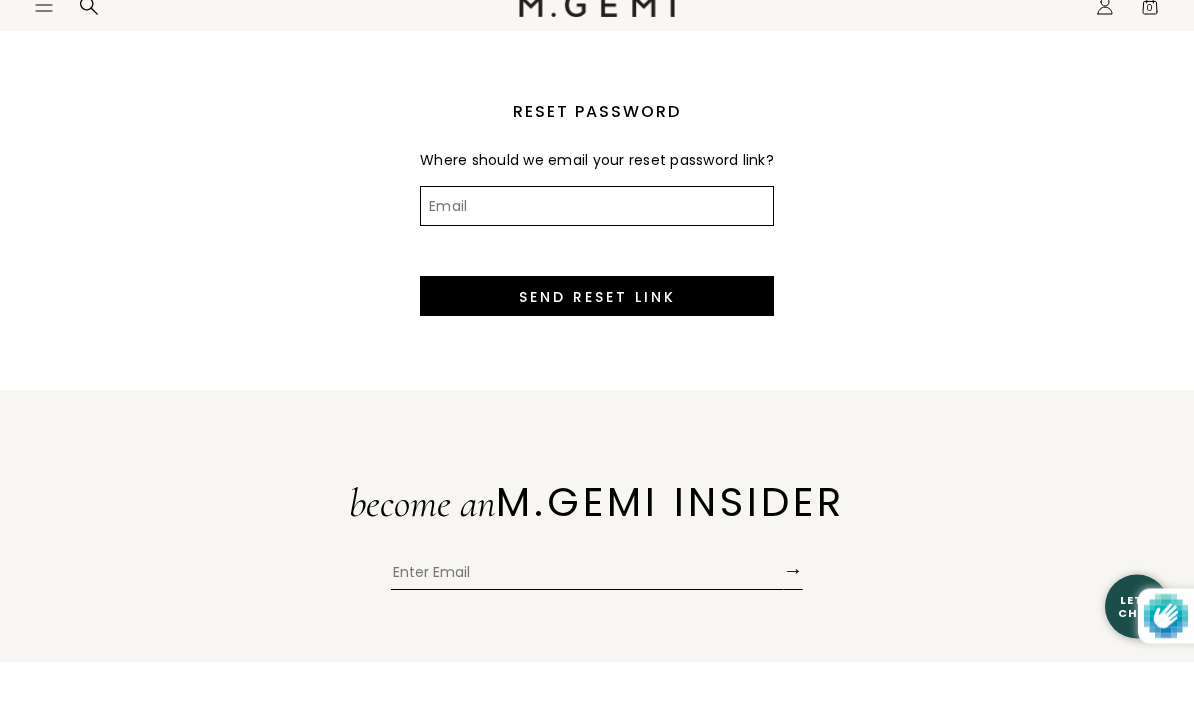 scroll, scrollTop: 64, scrollLeft: 0, axis: vertical 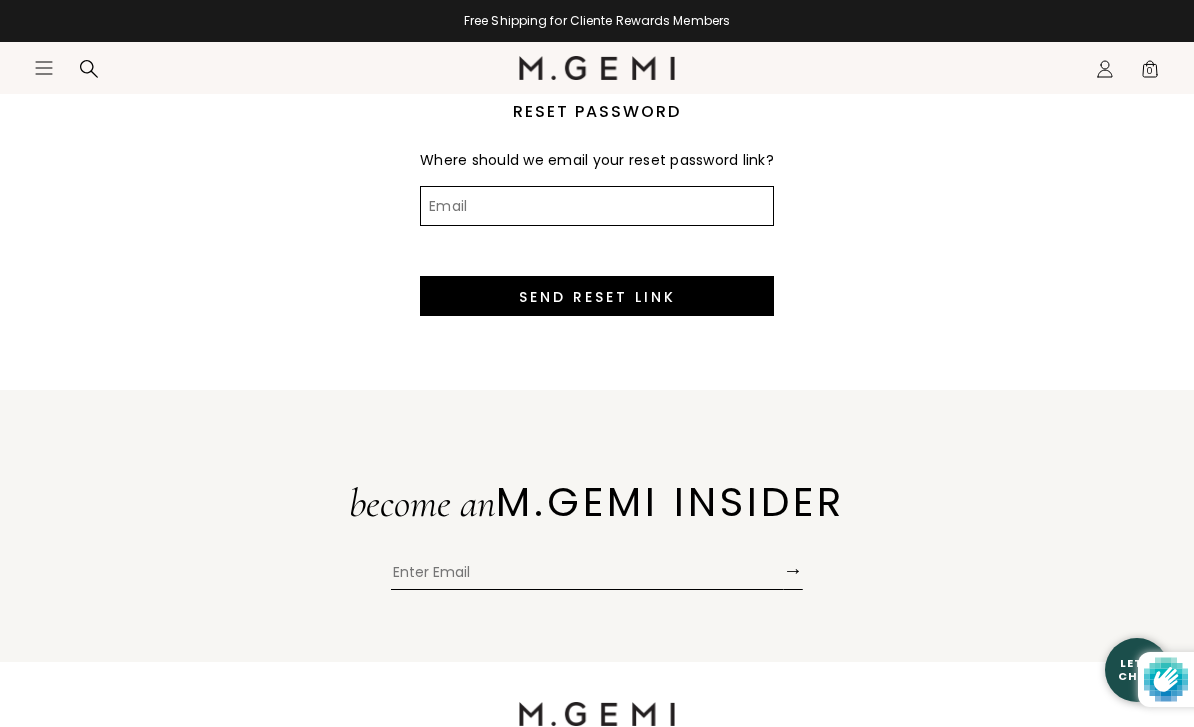 click on "Email" at bounding box center (597, 206) 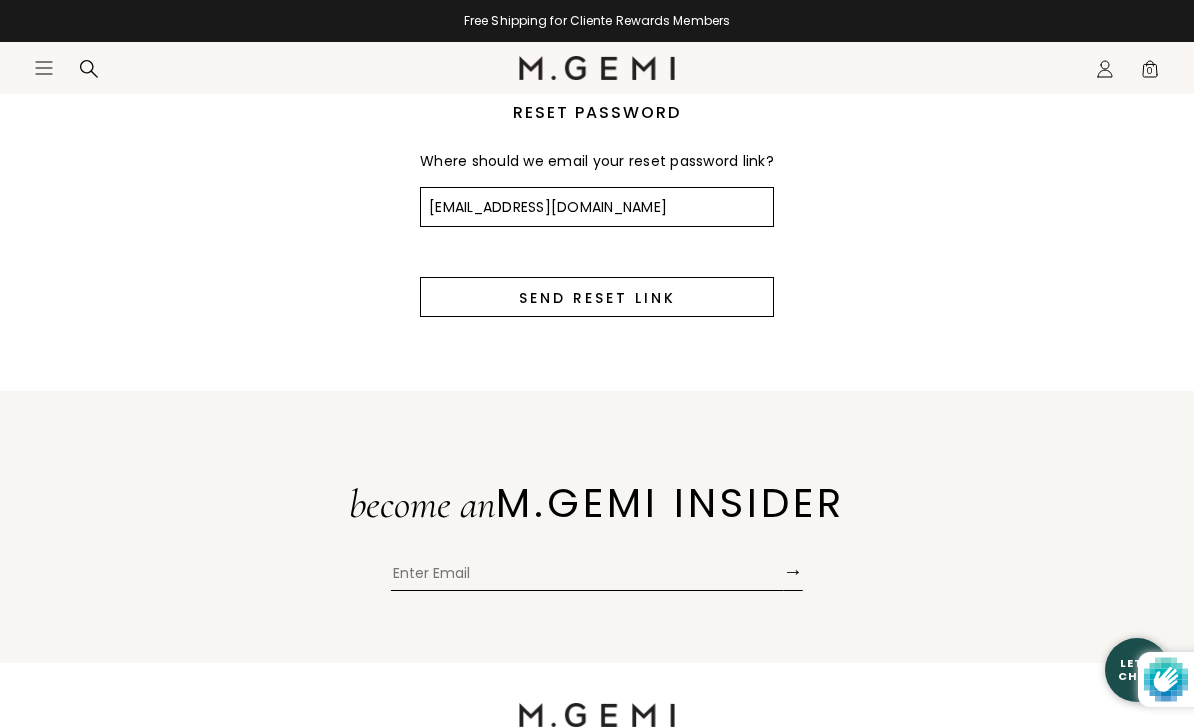 type on "kimlkassin@gmail.com" 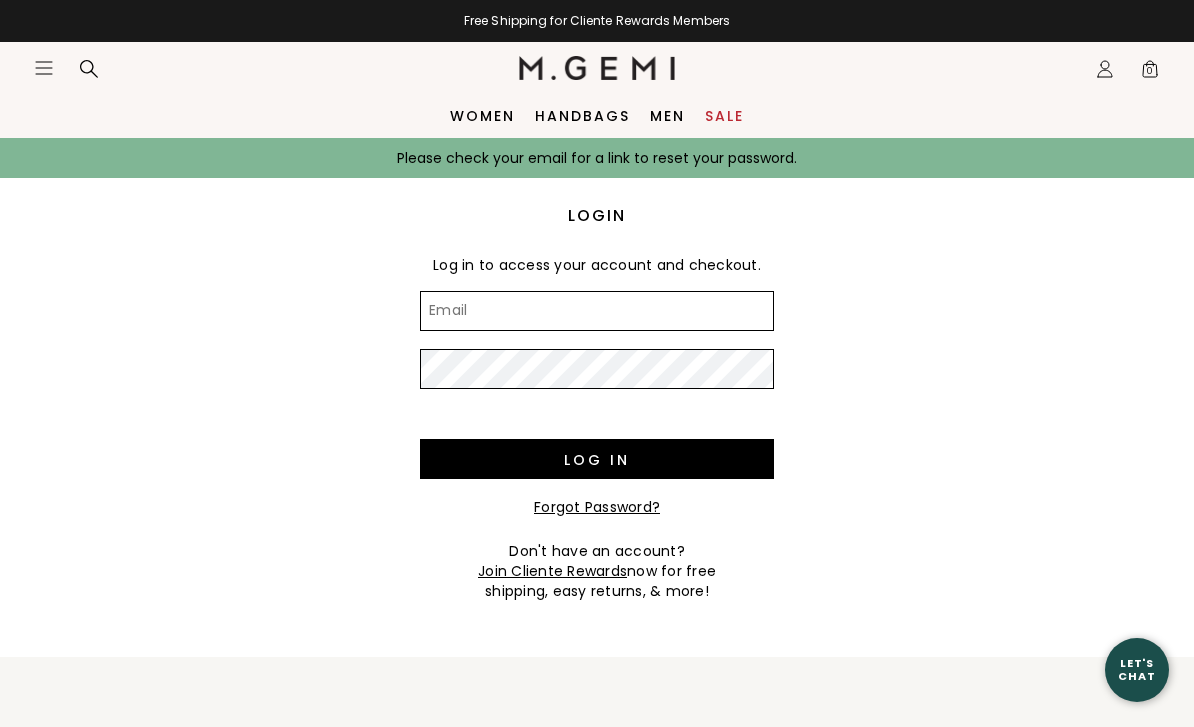 scroll, scrollTop: 0, scrollLeft: 0, axis: both 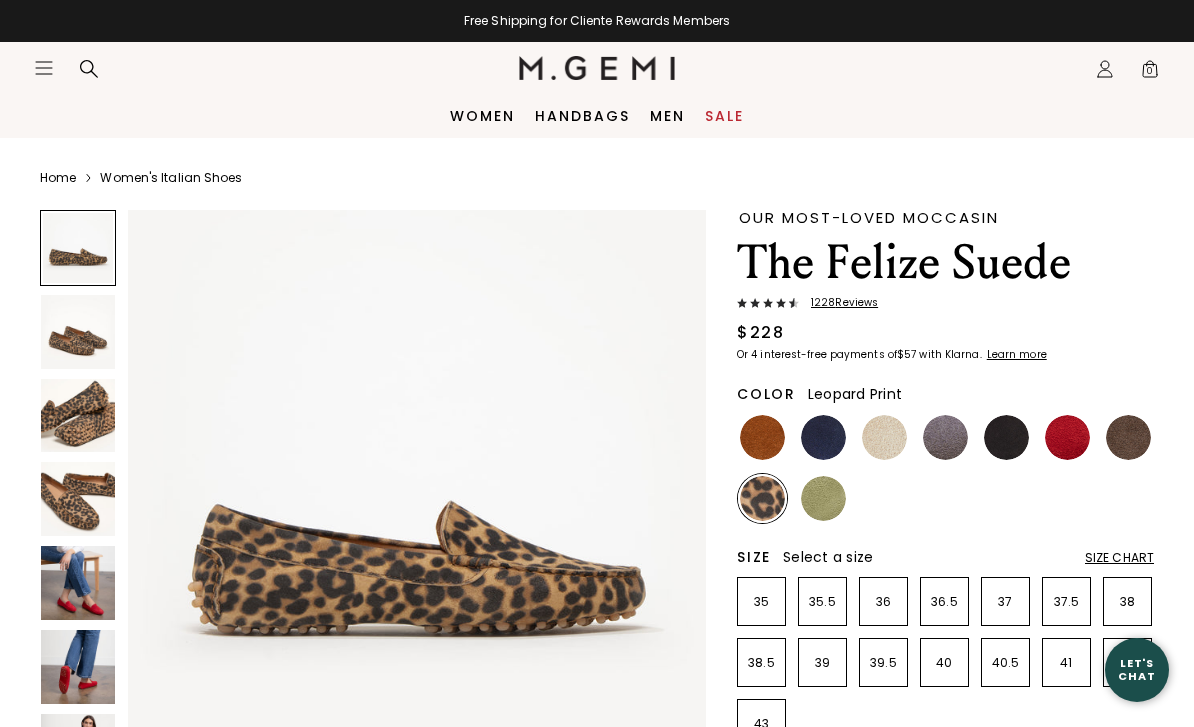 click on "Size Chart" at bounding box center (1119, 558) 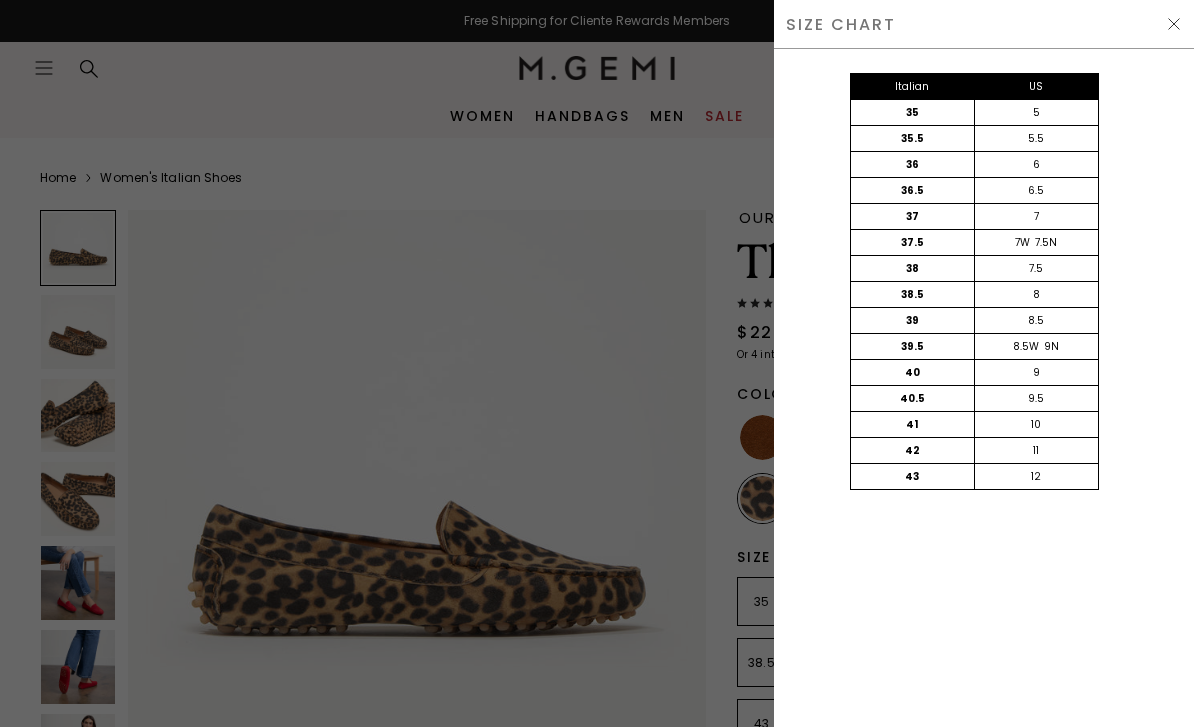 click on "SIZE CHART" at bounding box center [984, 24] 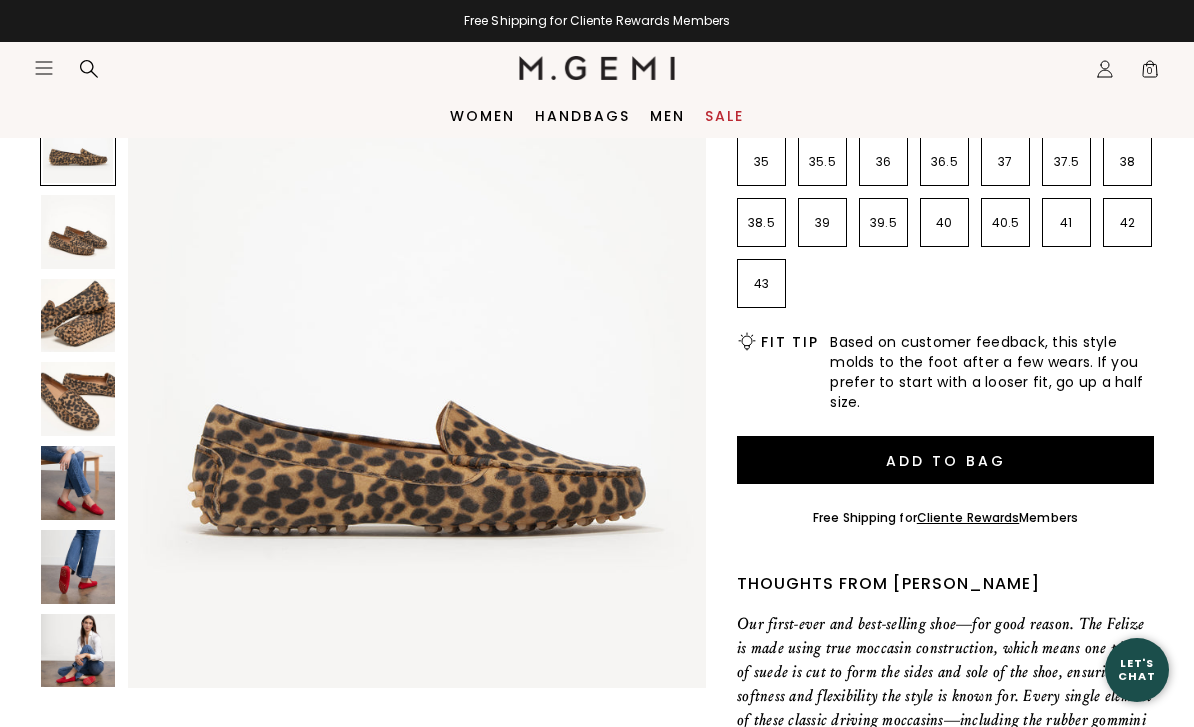 scroll, scrollTop: 431, scrollLeft: 0, axis: vertical 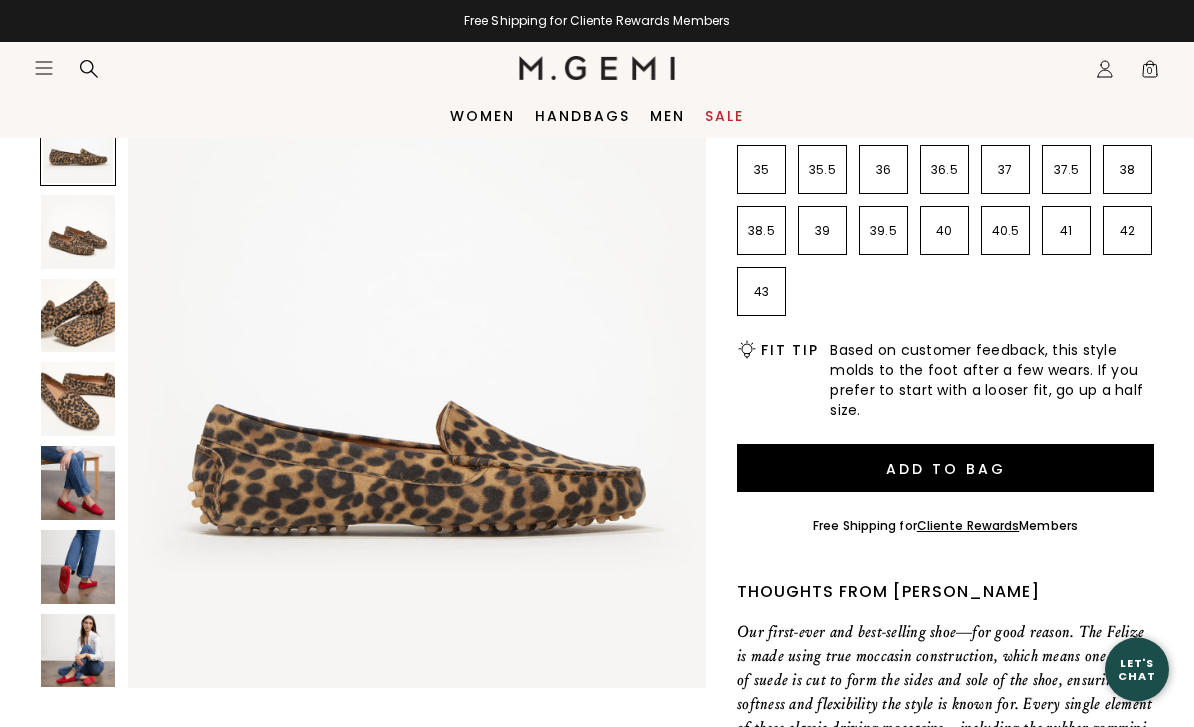 click at bounding box center (78, 232) 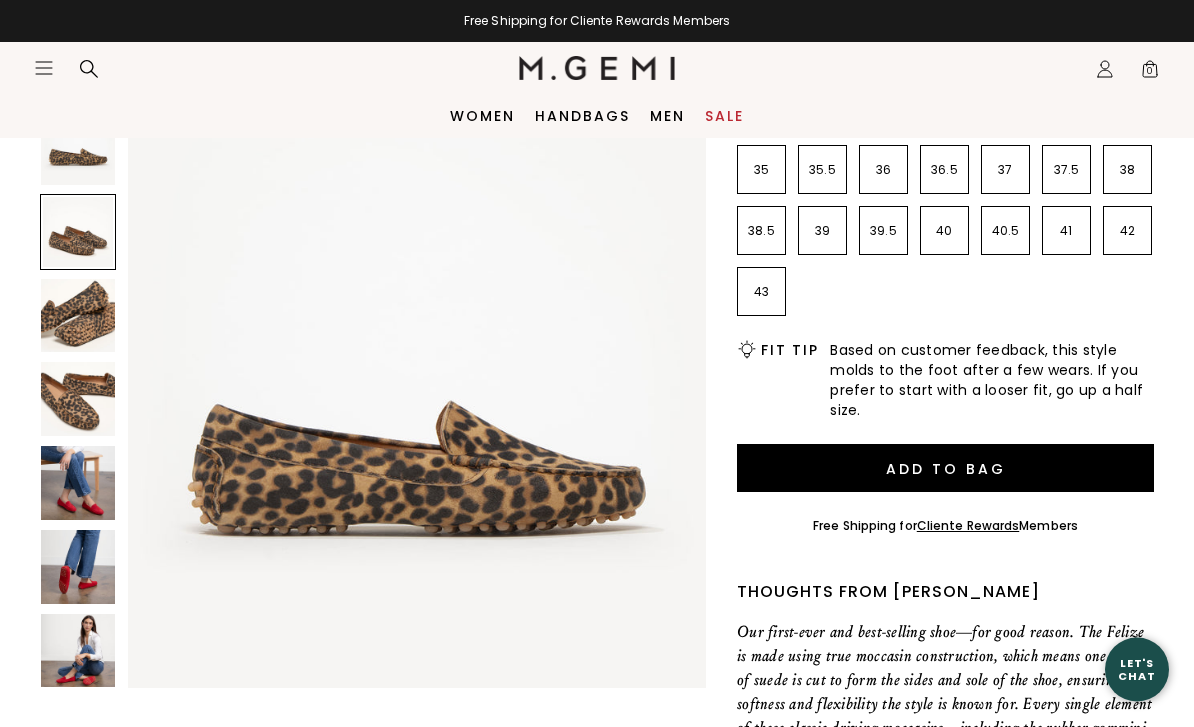 scroll, scrollTop: 432, scrollLeft: 0, axis: vertical 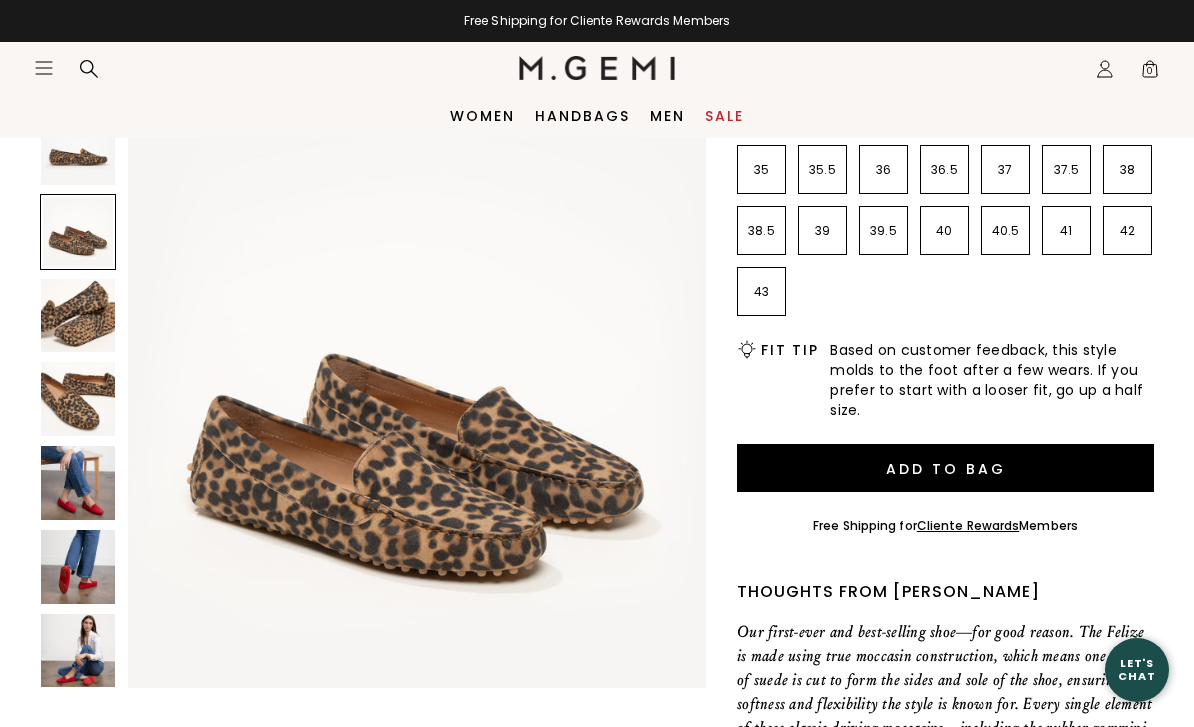 click at bounding box center (78, 316) 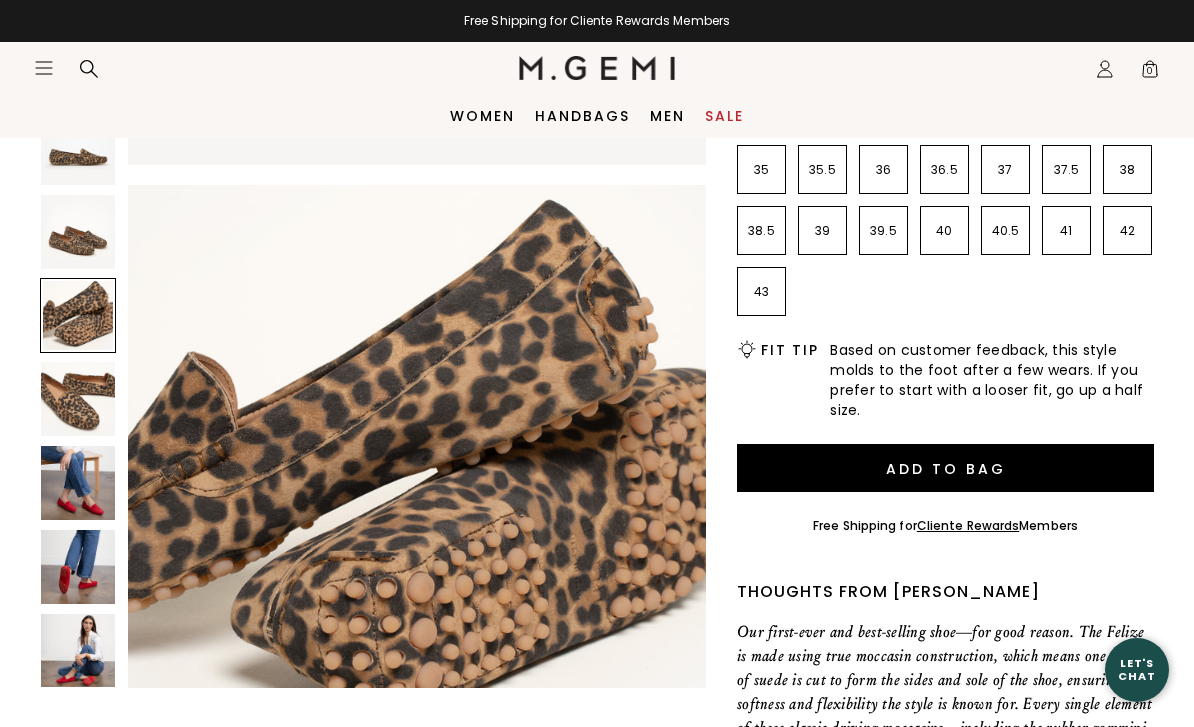 scroll, scrollTop: 1197, scrollLeft: 0, axis: vertical 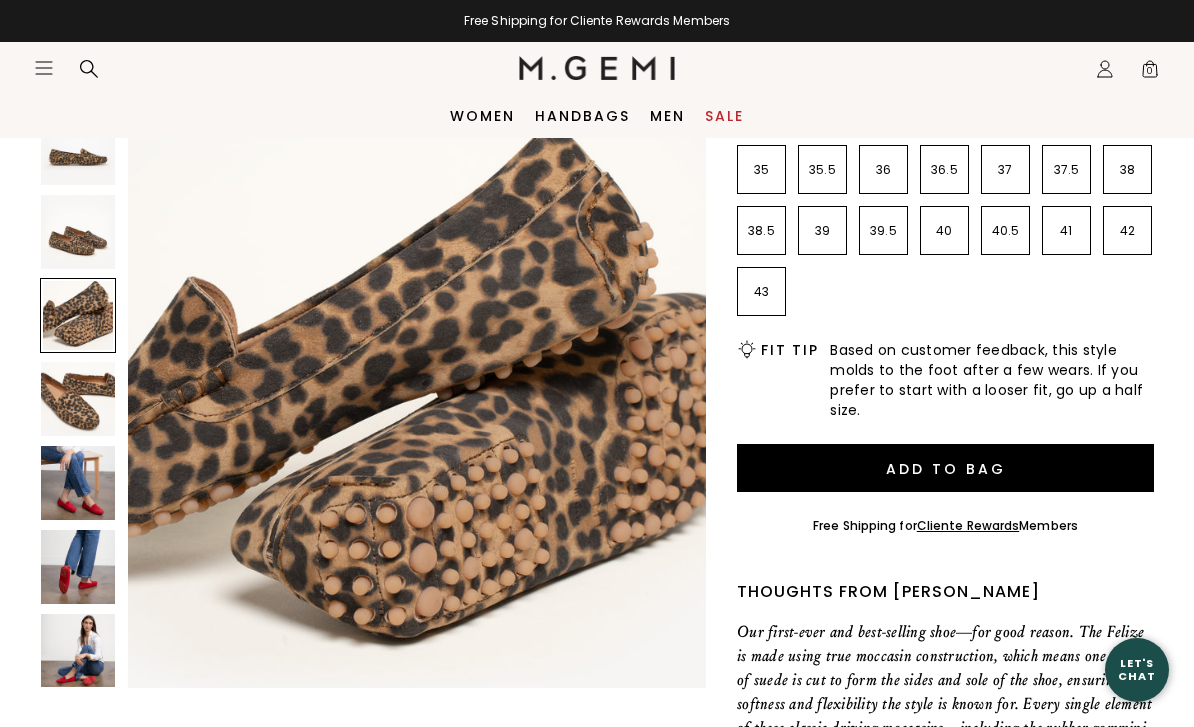 click at bounding box center [78, 399] 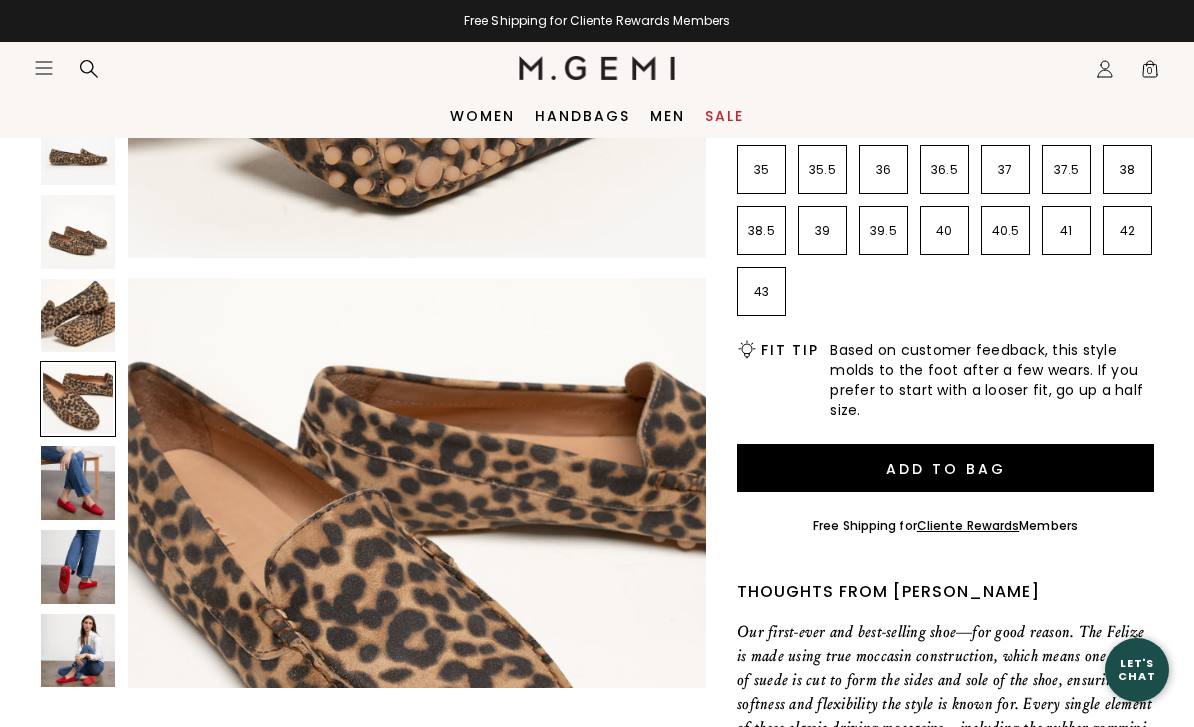 scroll, scrollTop: 1795, scrollLeft: 0, axis: vertical 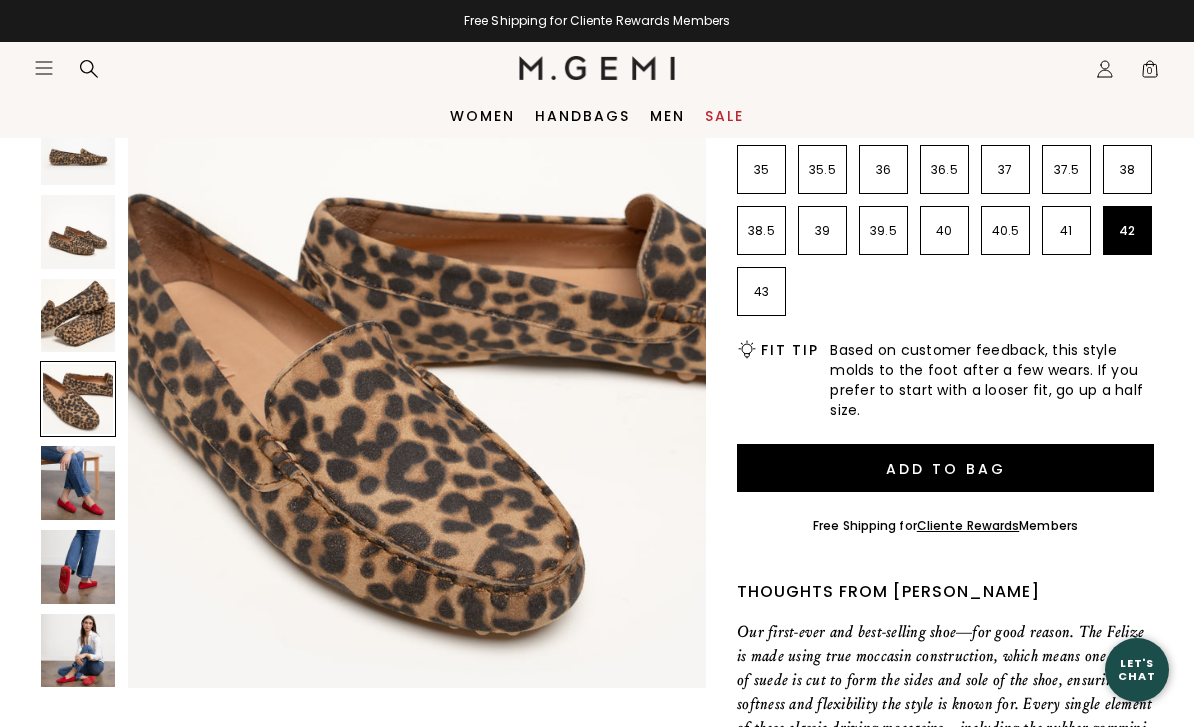 click on "42" at bounding box center [1127, 231] 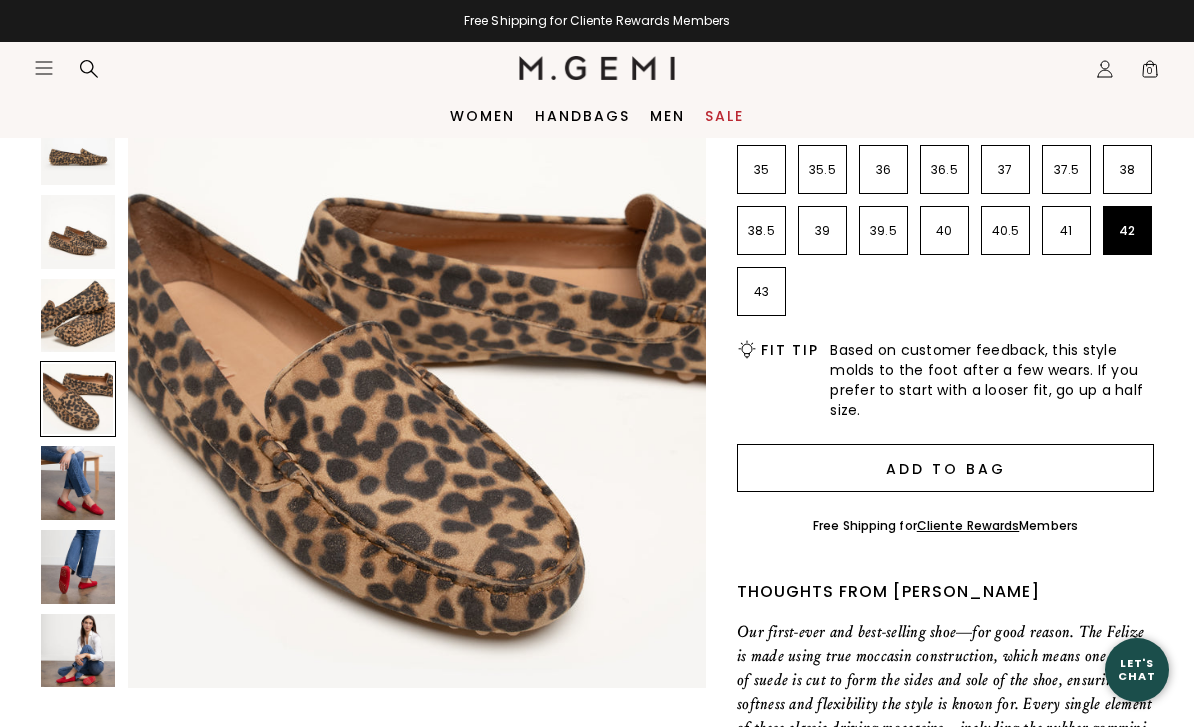 click on "Add to Bag" at bounding box center [945, 468] 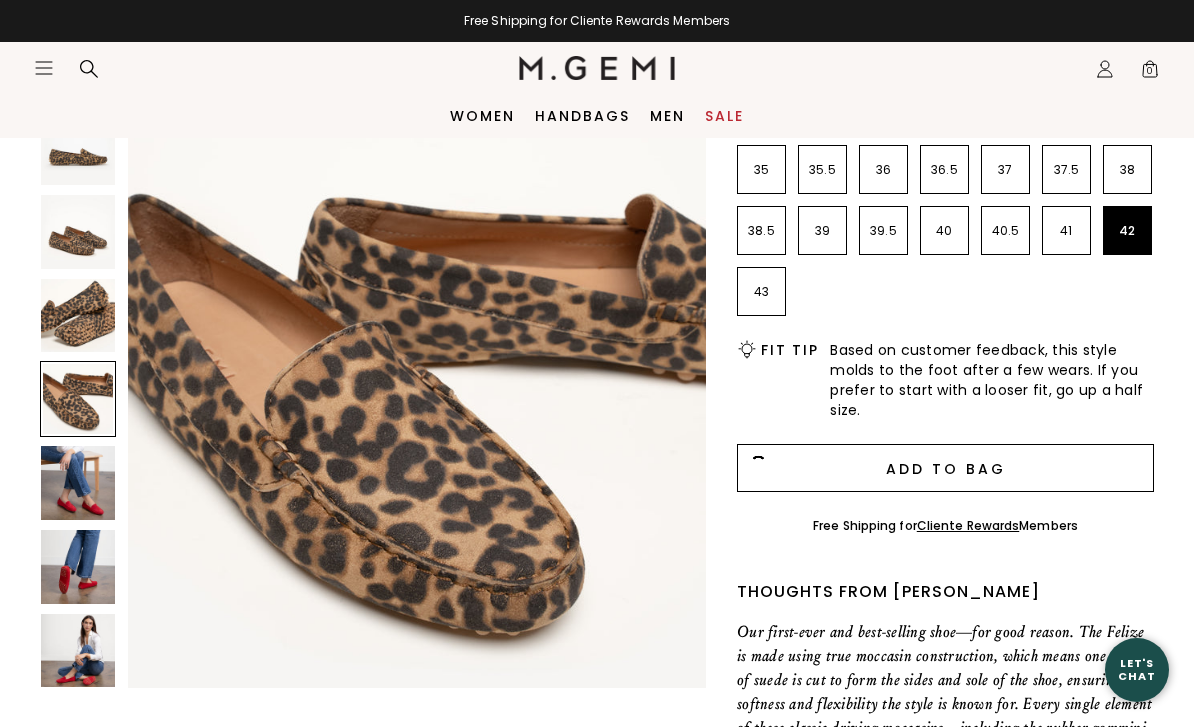 scroll, scrollTop: 0, scrollLeft: 0, axis: both 